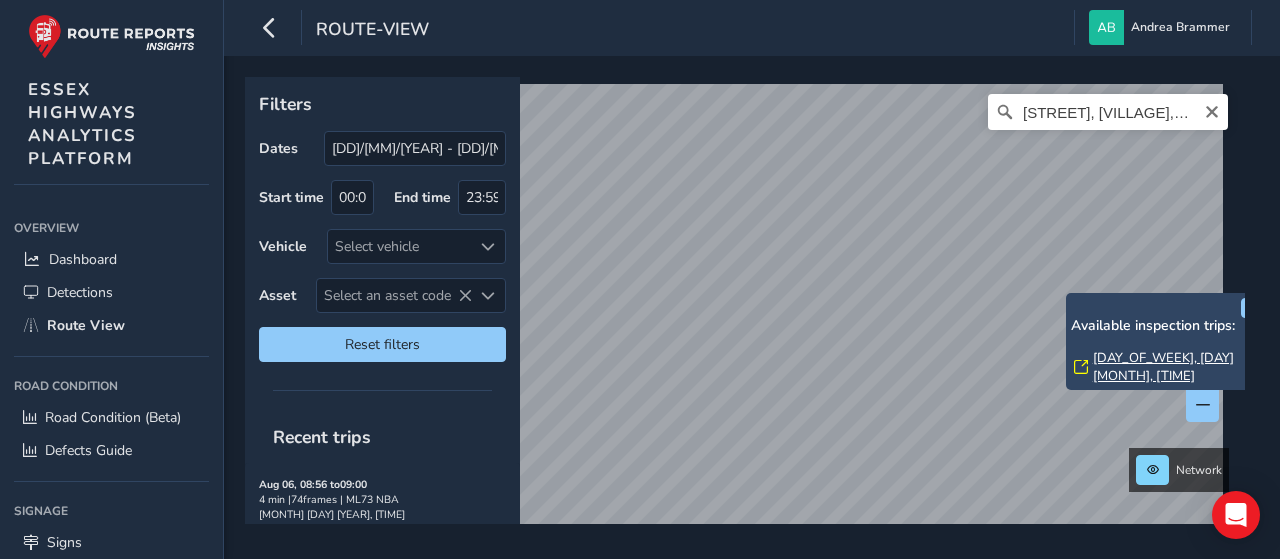 scroll, scrollTop: 0, scrollLeft: 0, axis: both 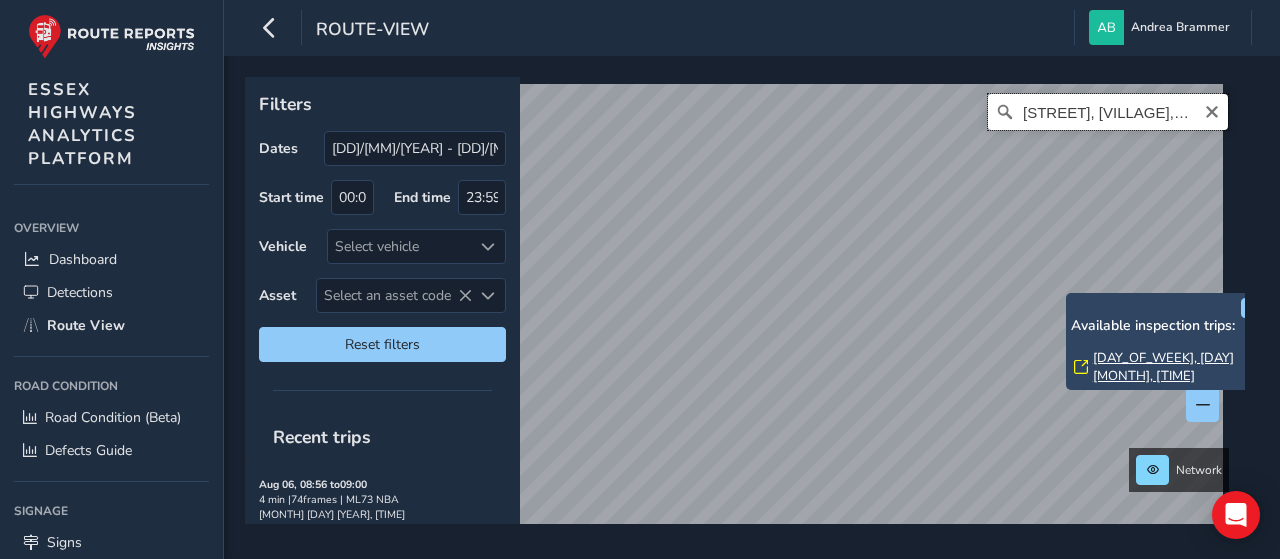 click on "[STREET], [VILLAGE], [TOWN], [COUNTY], [COUNTRY], [POSTAL_CODE], [COUNTRY]" at bounding box center [1108, 112] 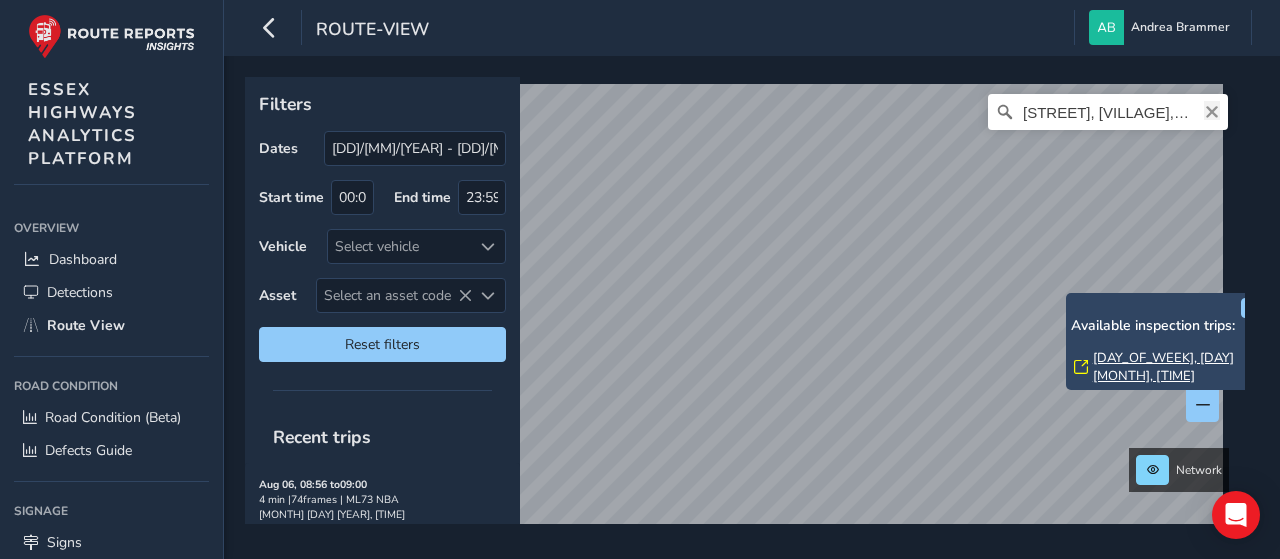click 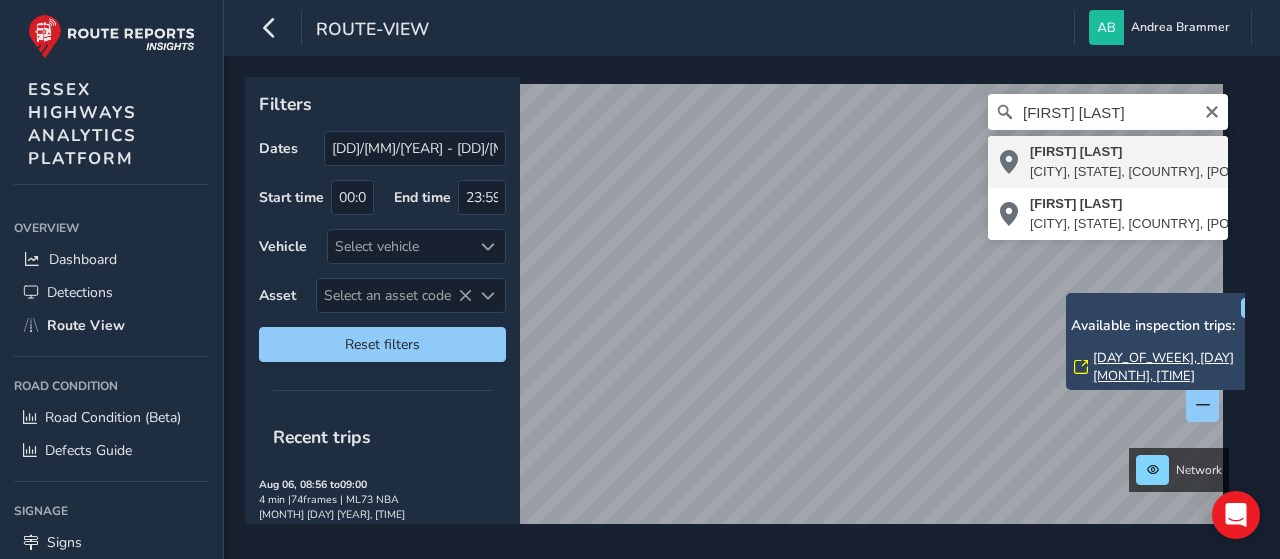 type on "[FIRST] [LAST], [CITY], [STATE], [COUNTRY], [POSTAL CODE], [COUNTRY]" 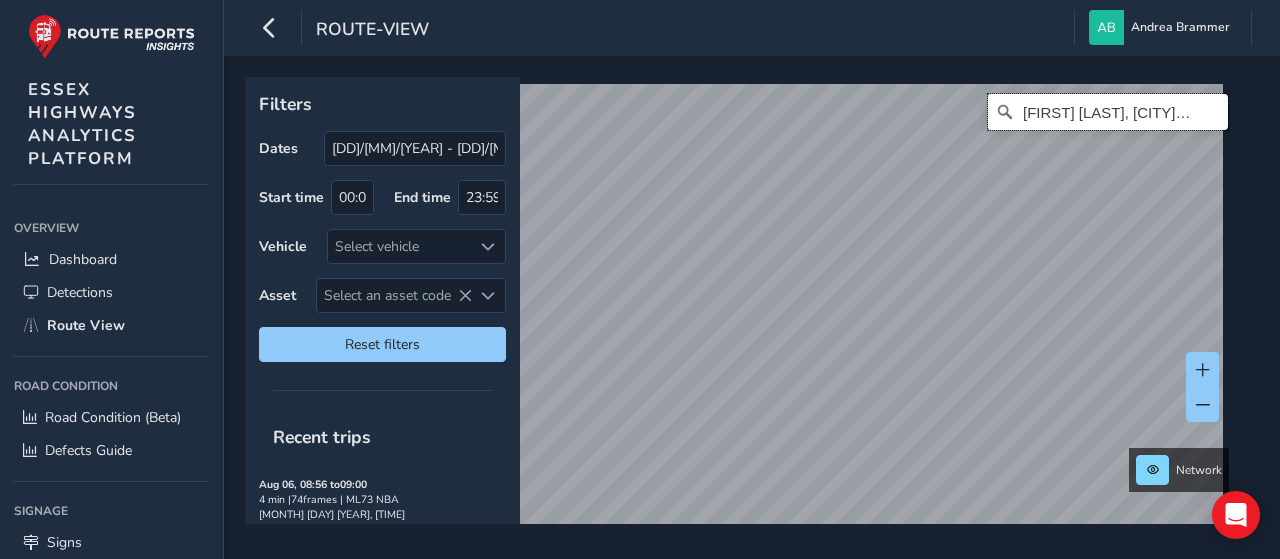 scroll, scrollTop: 0, scrollLeft: 0, axis: both 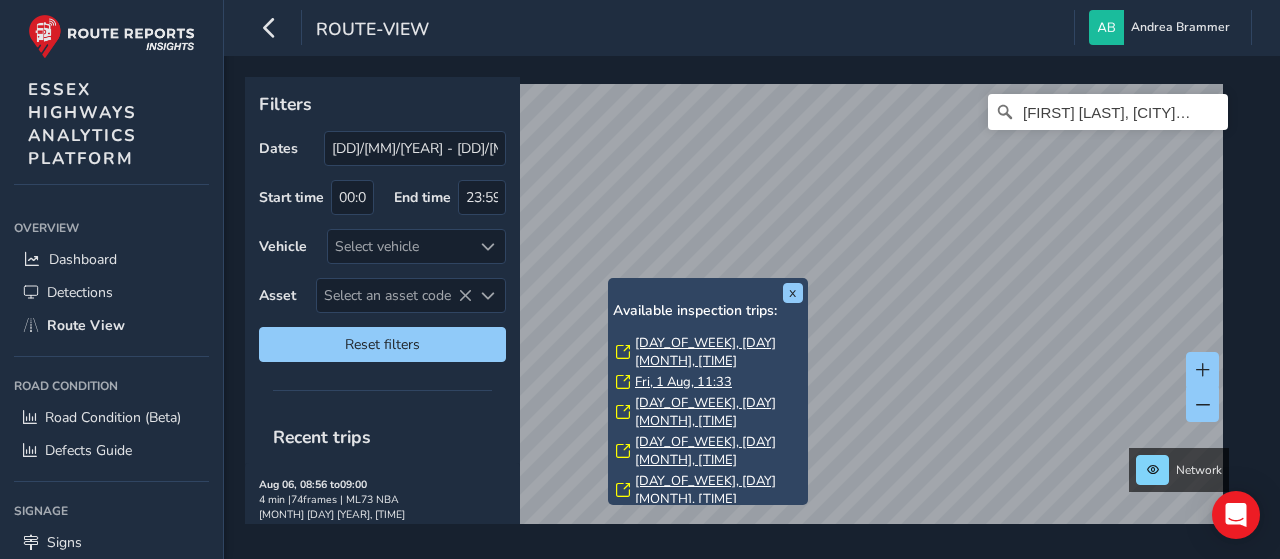 click on "[DAY_OF_WEEK], [DAY] [MONTH], [TIME]" at bounding box center (719, 352) 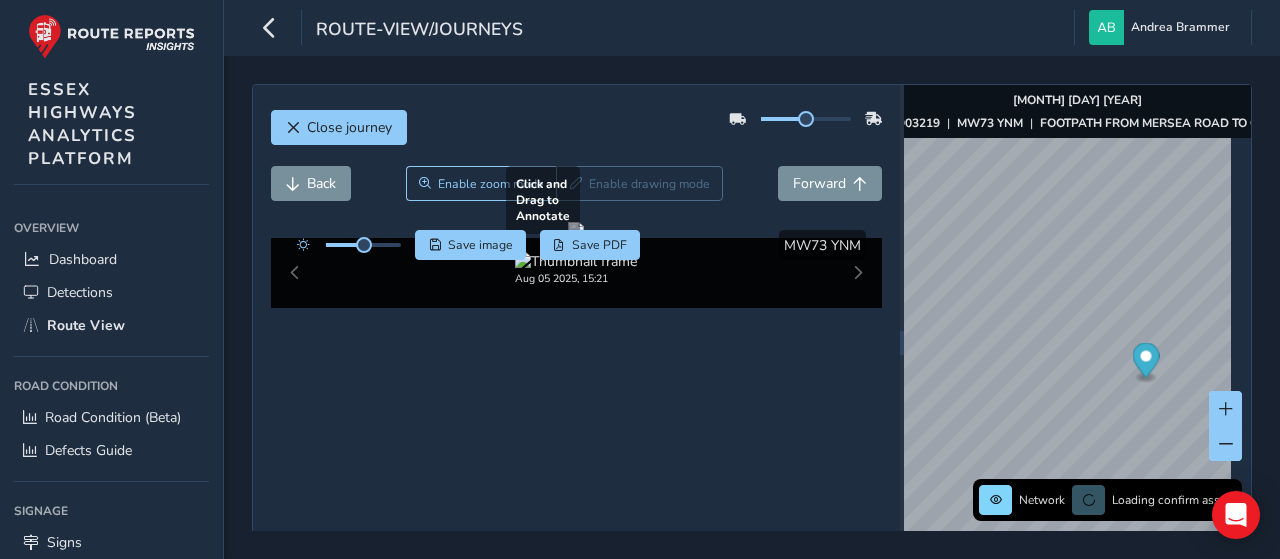 click at bounding box center [576, 230] 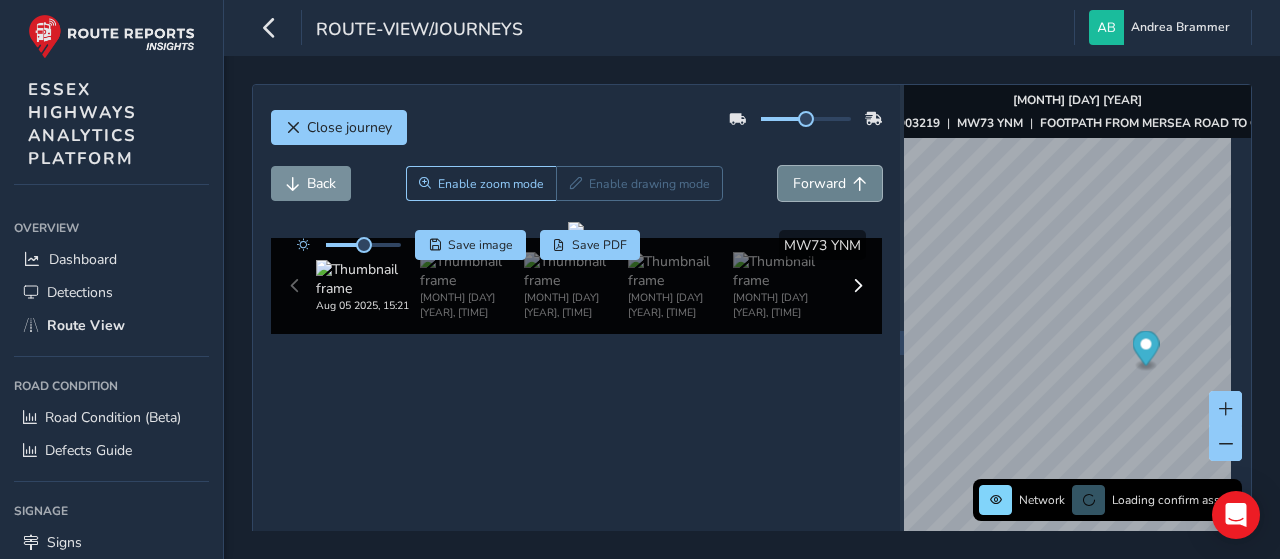 click on "Forward" at bounding box center [819, 183] 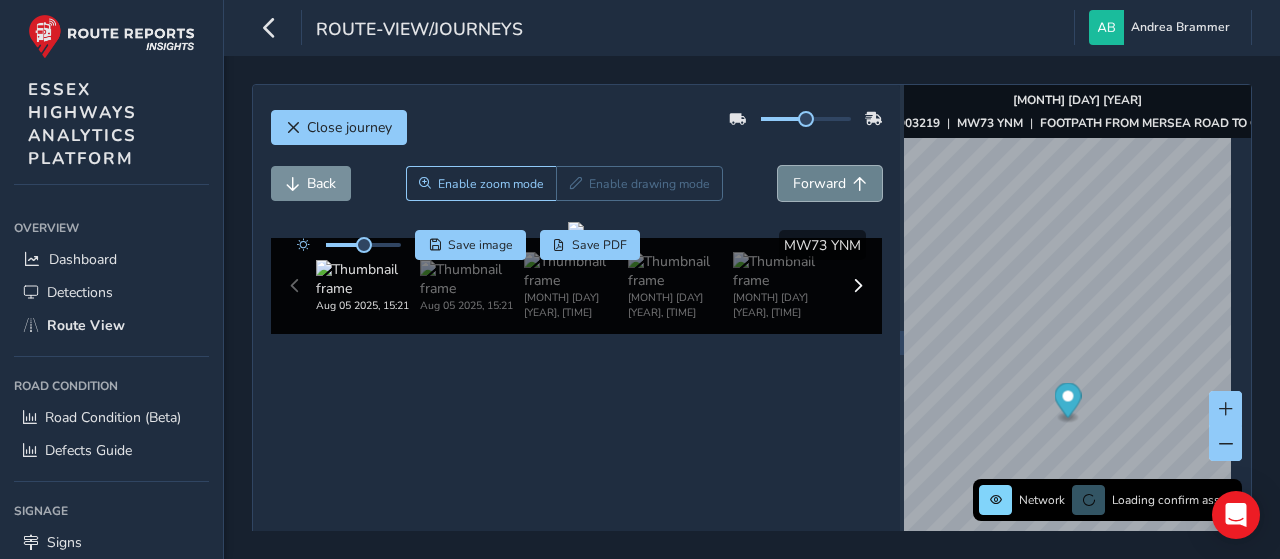 click on "Forward" at bounding box center [819, 183] 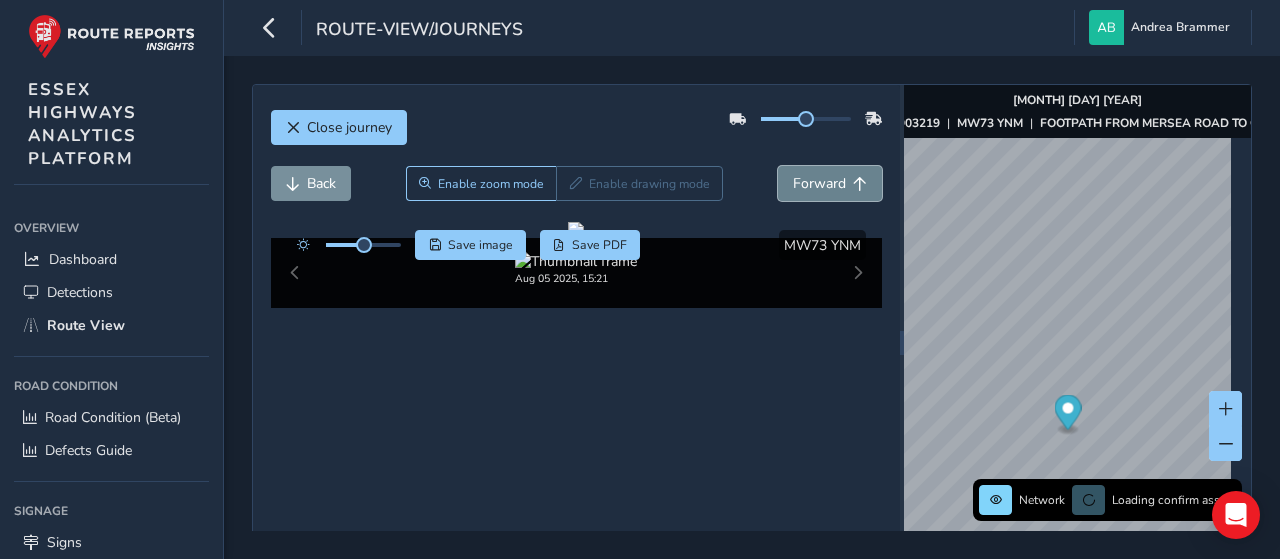 click on "Forward" at bounding box center (819, 183) 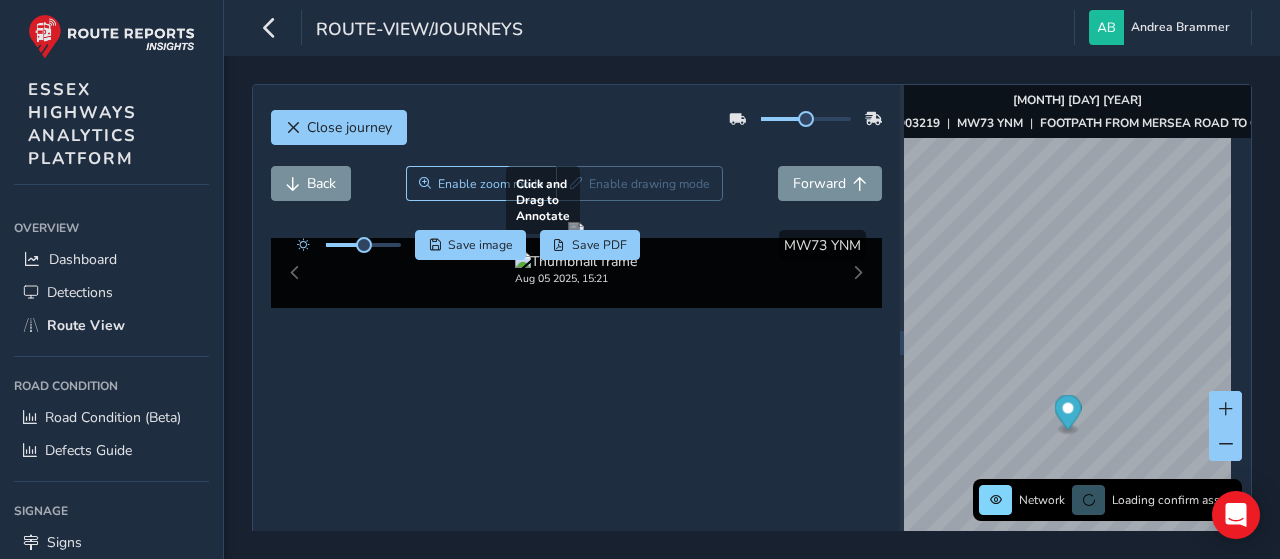 drag, startPoint x: 578, startPoint y: 301, endPoint x: 737, endPoint y: 368, distance: 172.53986 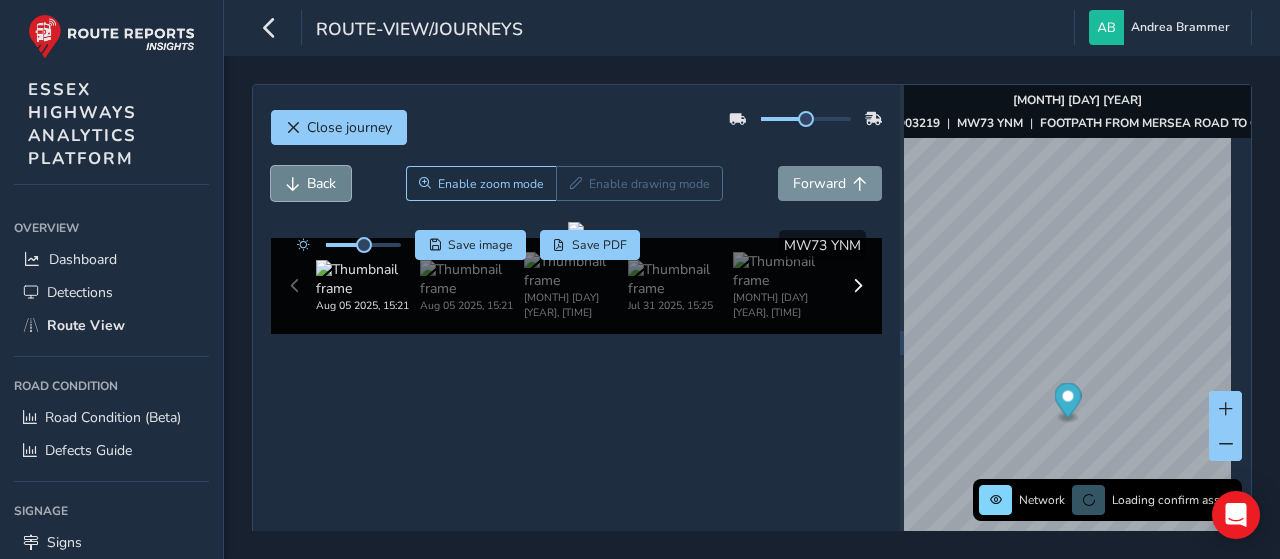 click on "Back" at bounding box center [321, 183] 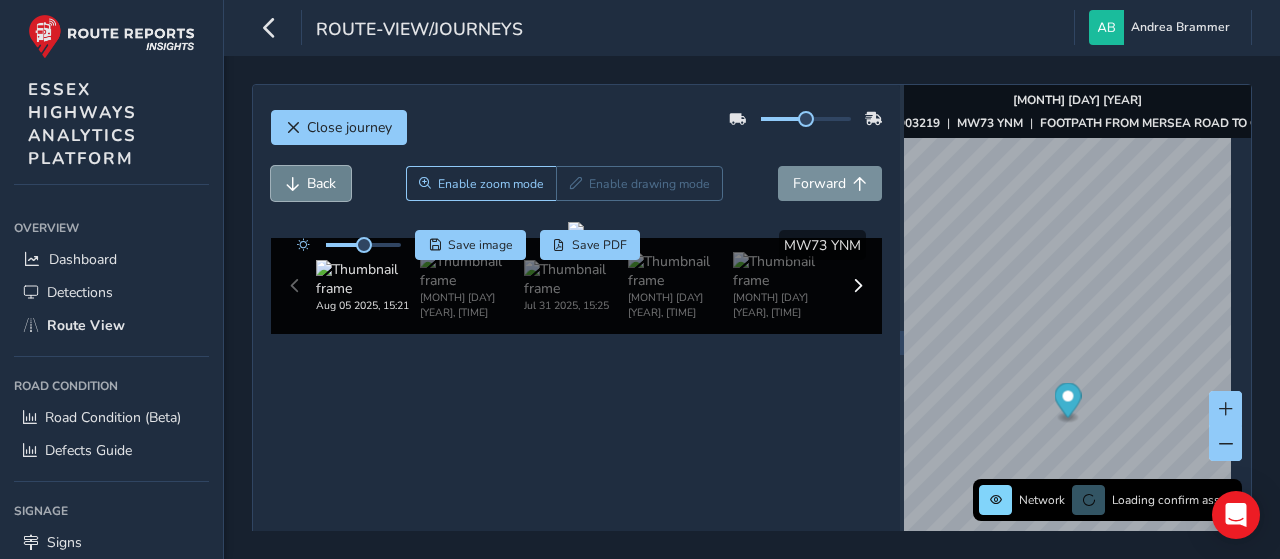 click on "Back" at bounding box center (321, 183) 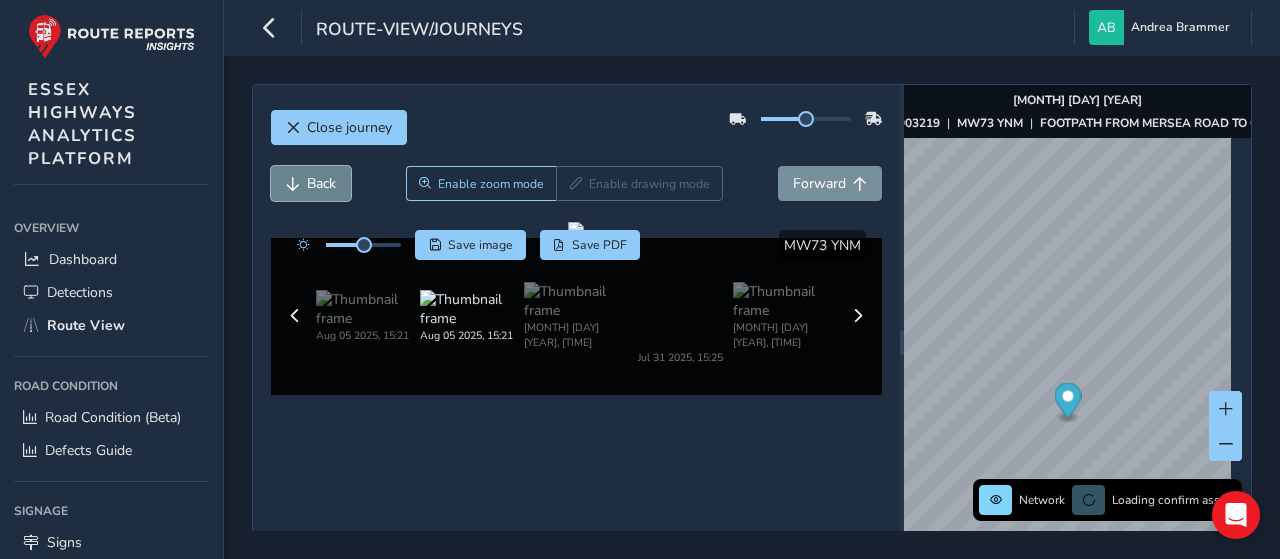 click on "Back" at bounding box center [321, 183] 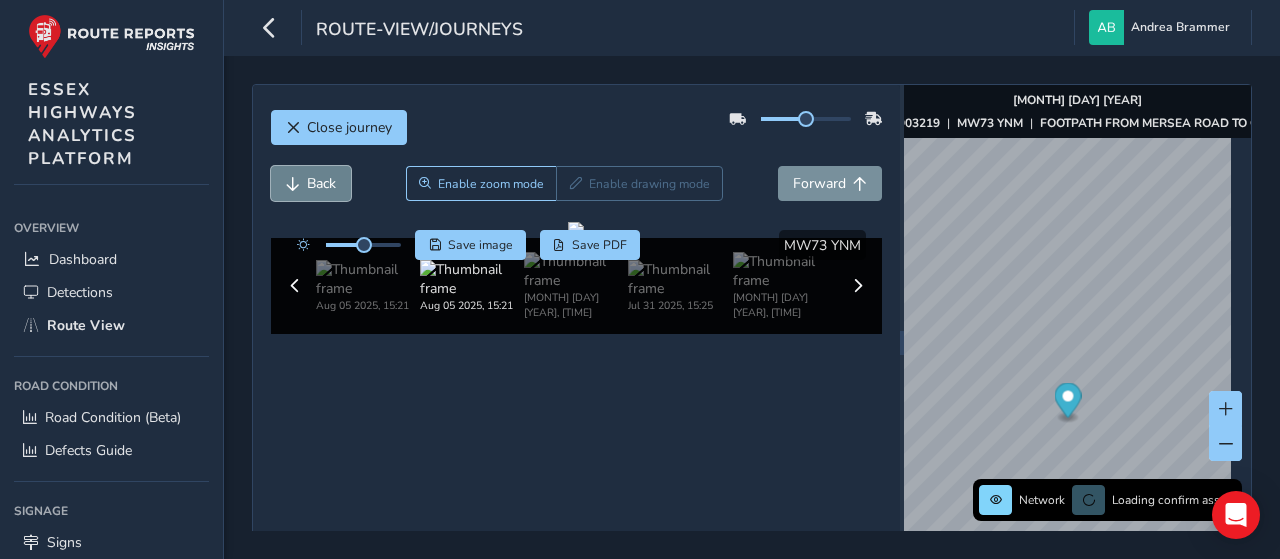 click on "Back" at bounding box center [321, 183] 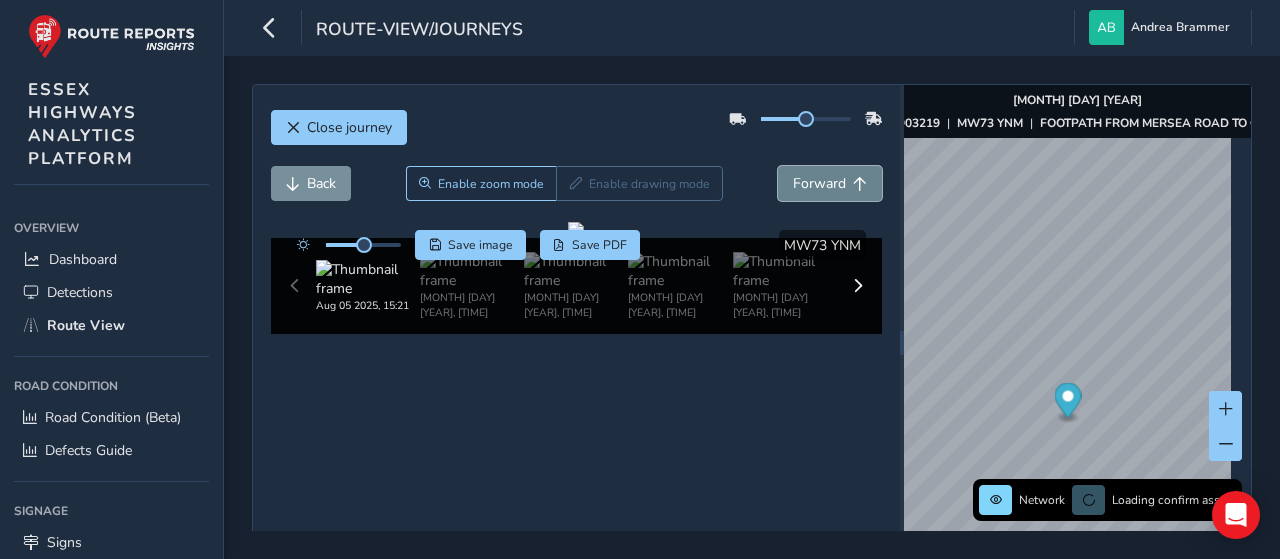 click on "Forward" at bounding box center [830, 183] 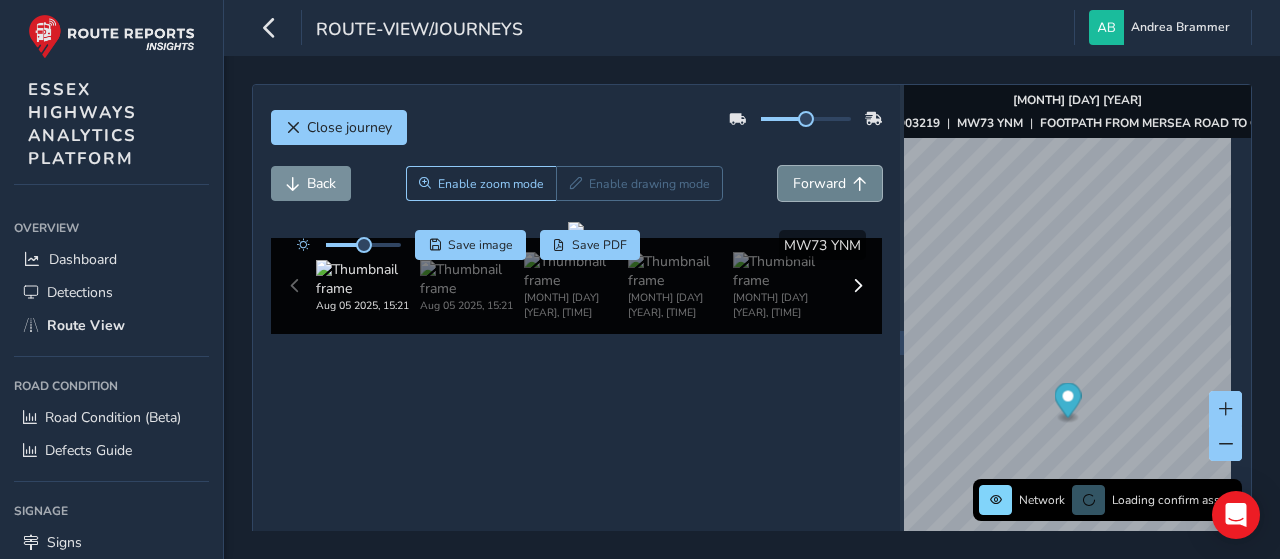 click on "Forward" at bounding box center (830, 183) 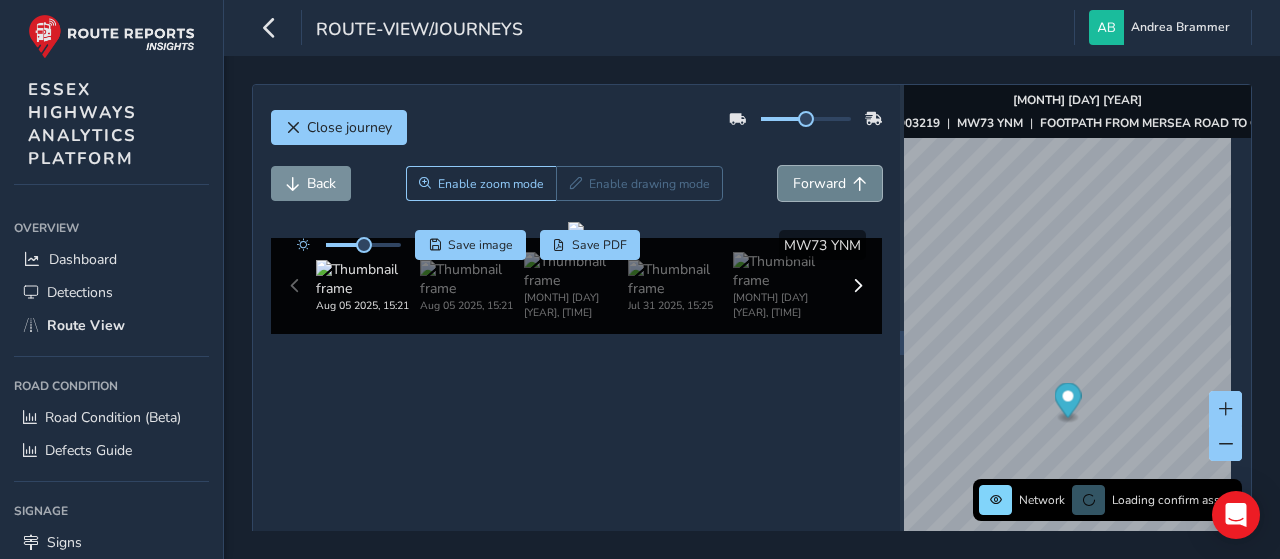 click on "Forward" at bounding box center (830, 183) 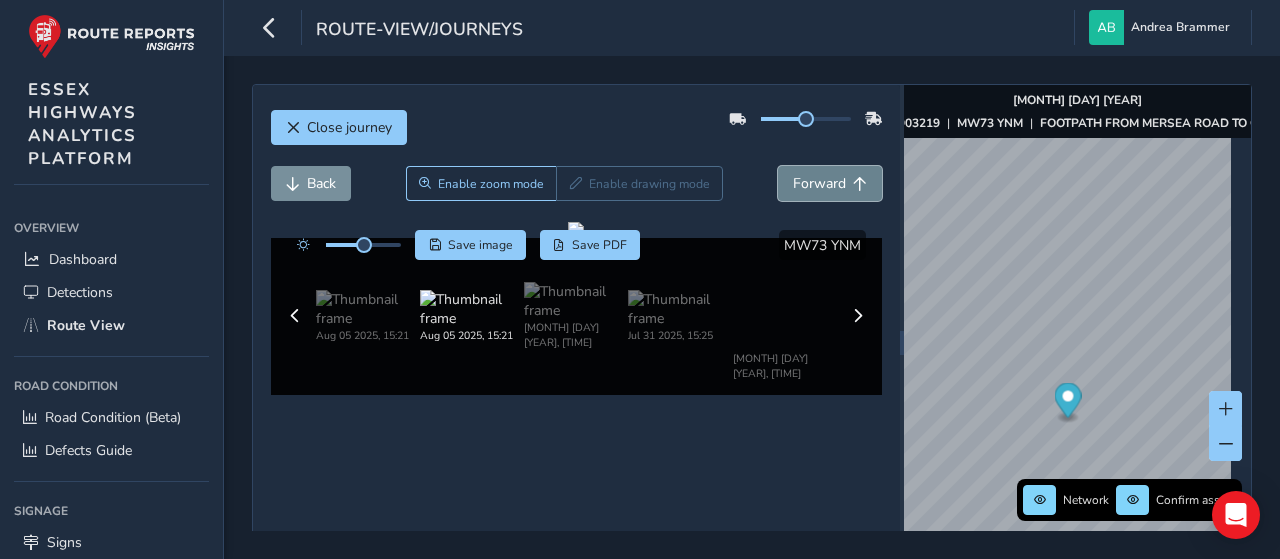 click on "Forward" at bounding box center [819, 183] 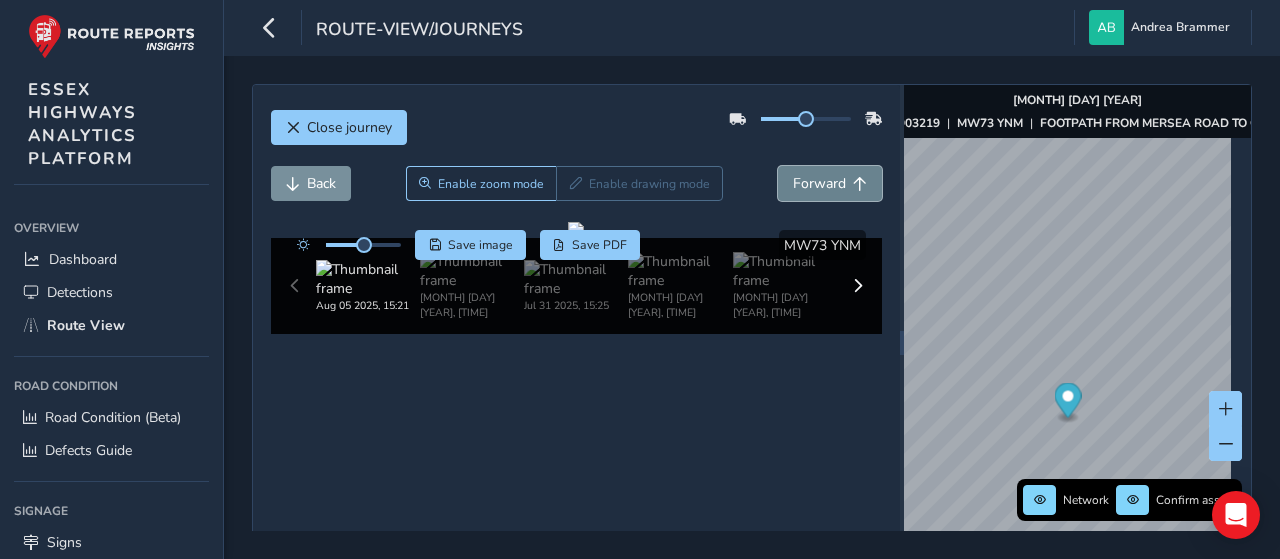 click on "Forward" at bounding box center (819, 183) 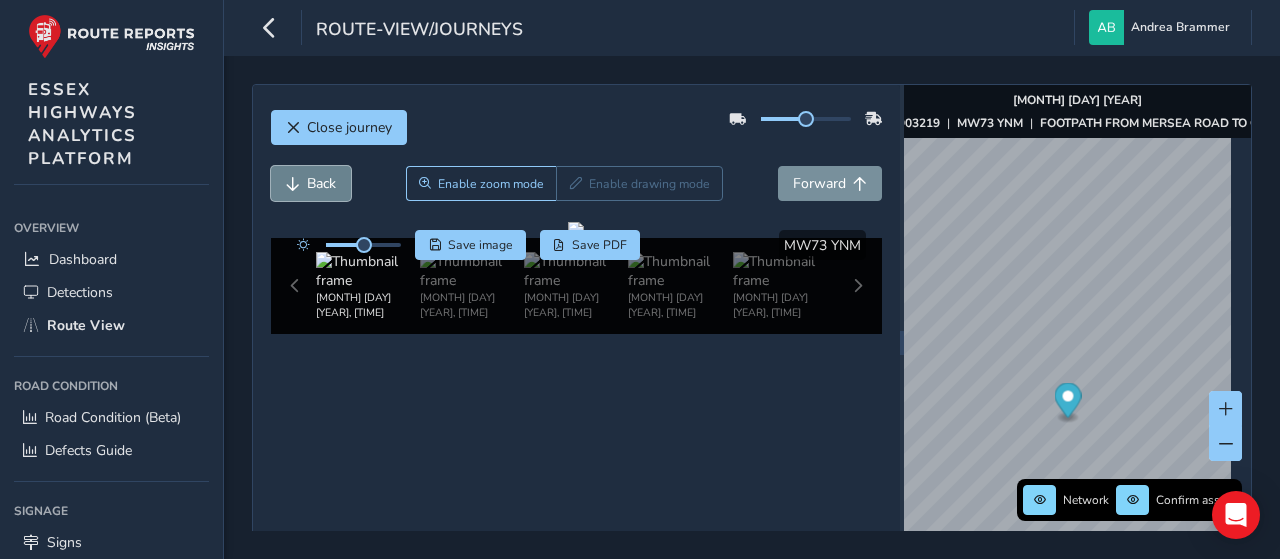 click on "Back" at bounding box center [321, 183] 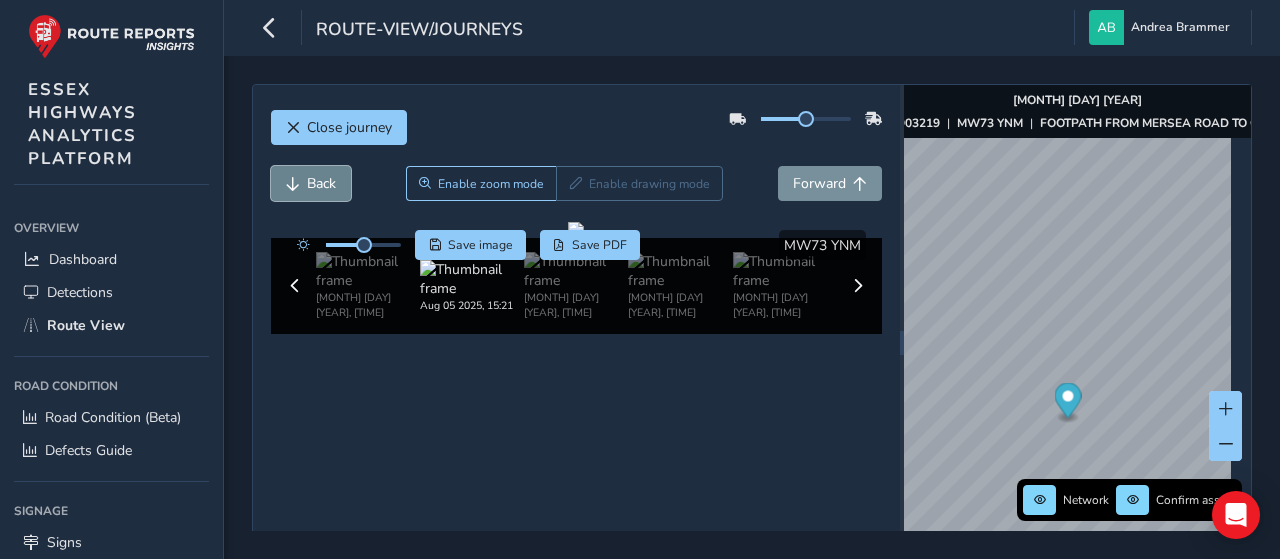 click on "Back" at bounding box center (321, 183) 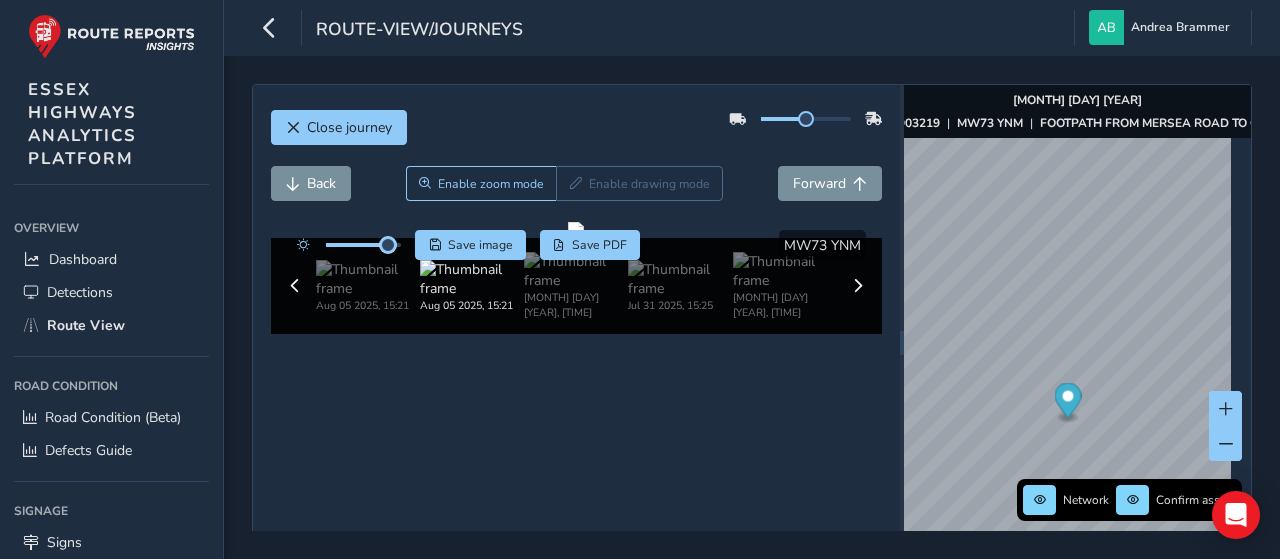 drag, startPoint x: 368, startPoint y: 248, endPoint x: 388, endPoint y: 256, distance: 21.540659 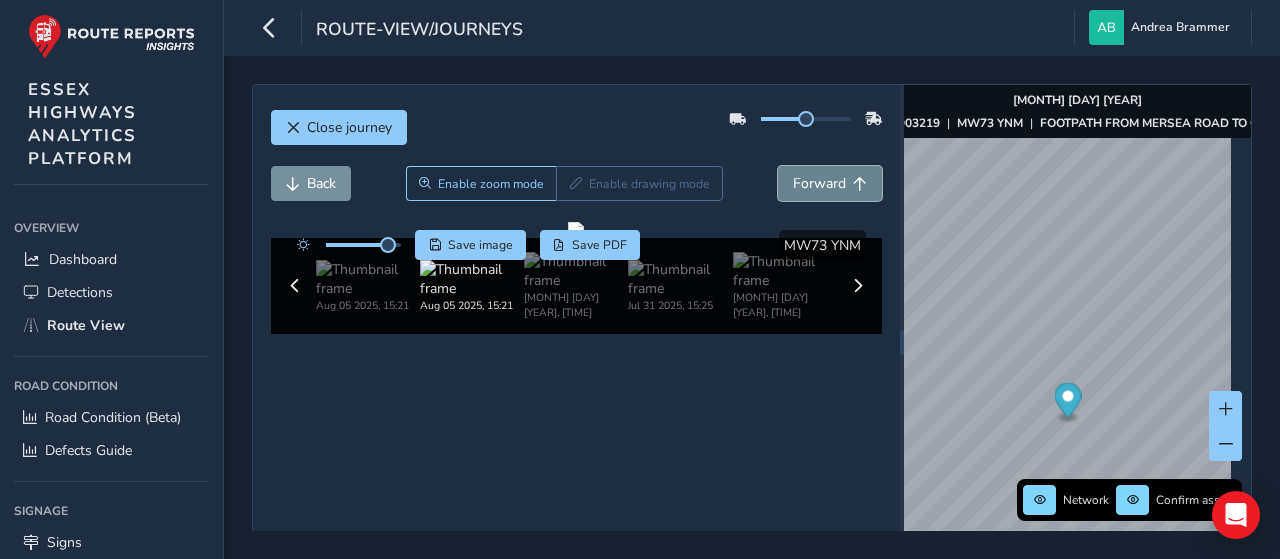 click on "Forward" at bounding box center [819, 183] 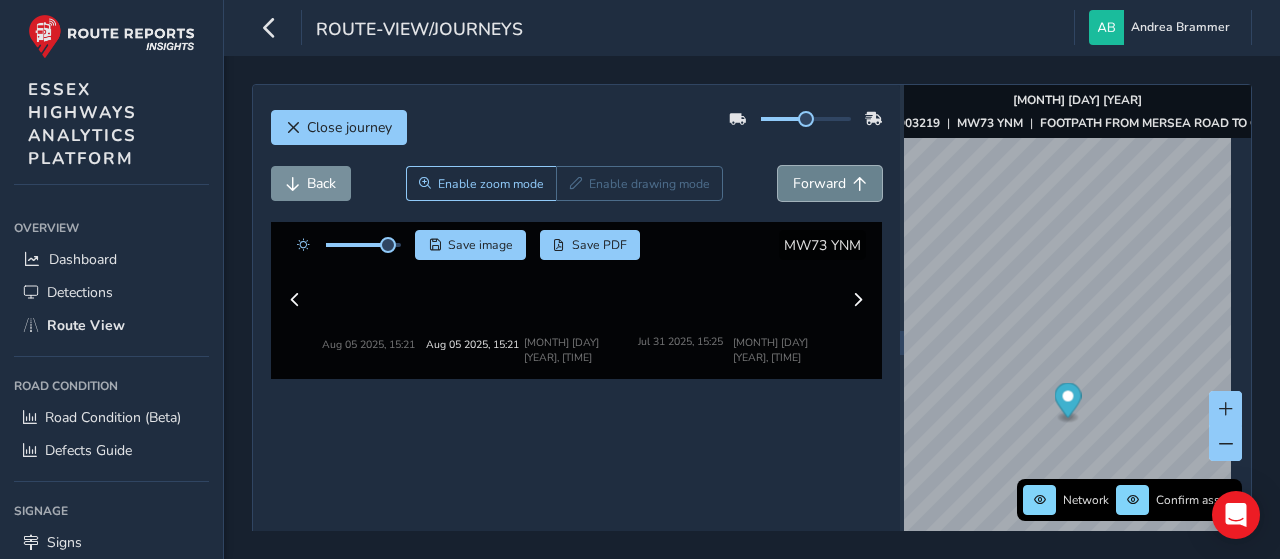 click on "Forward" at bounding box center (819, 183) 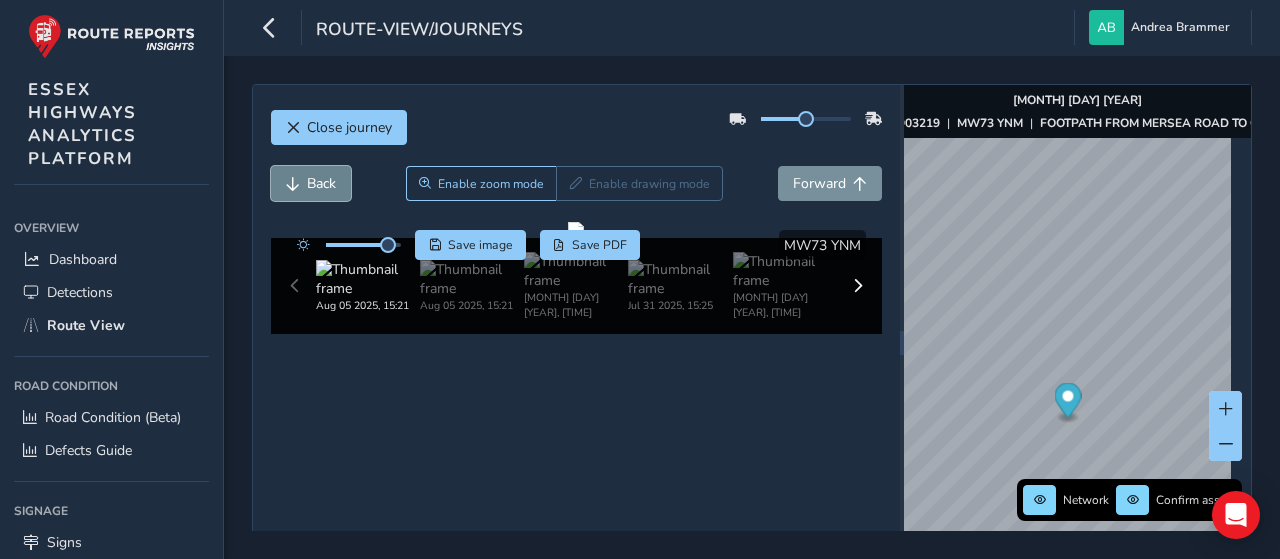click at bounding box center (293, 184) 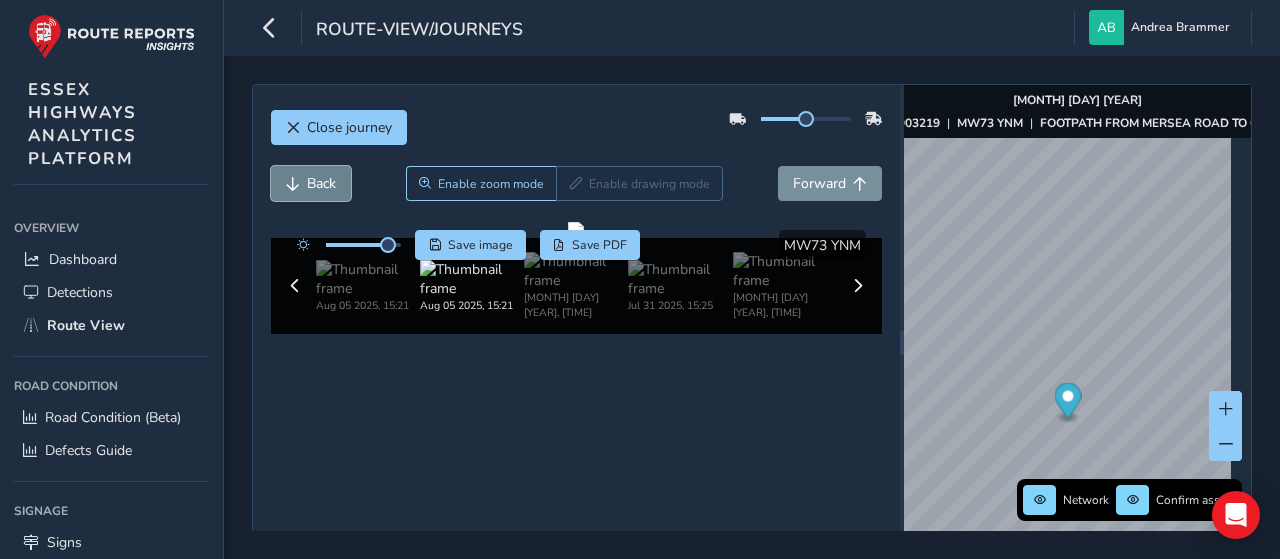 click on "Back" at bounding box center [311, 183] 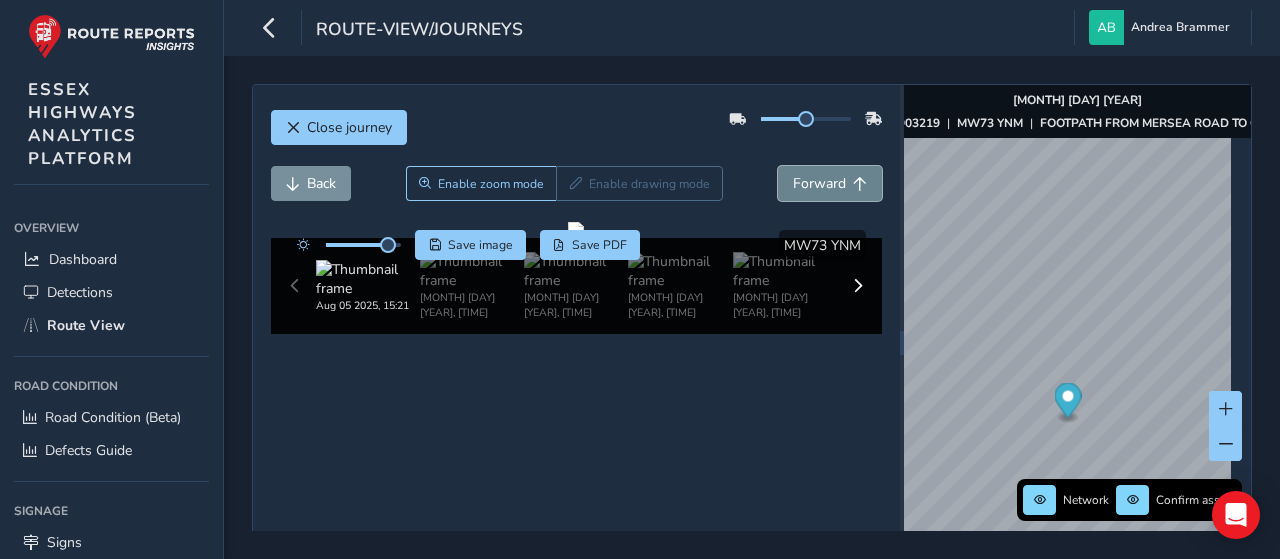 click on "Forward" at bounding box center (830, 183) 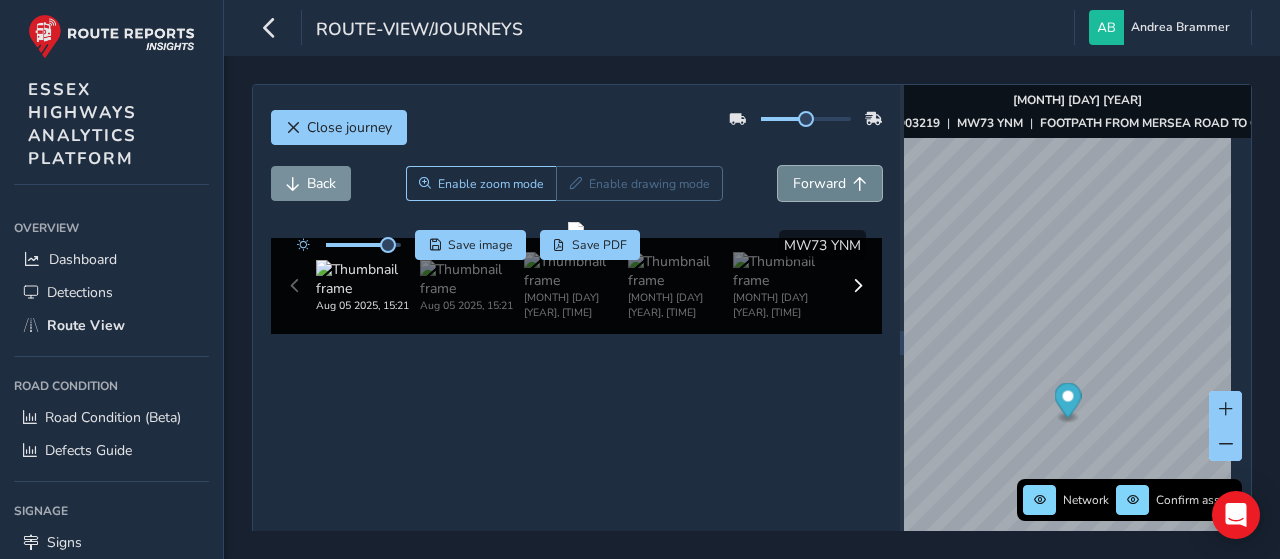 click on "Forward" at bounding box center (830, 183) 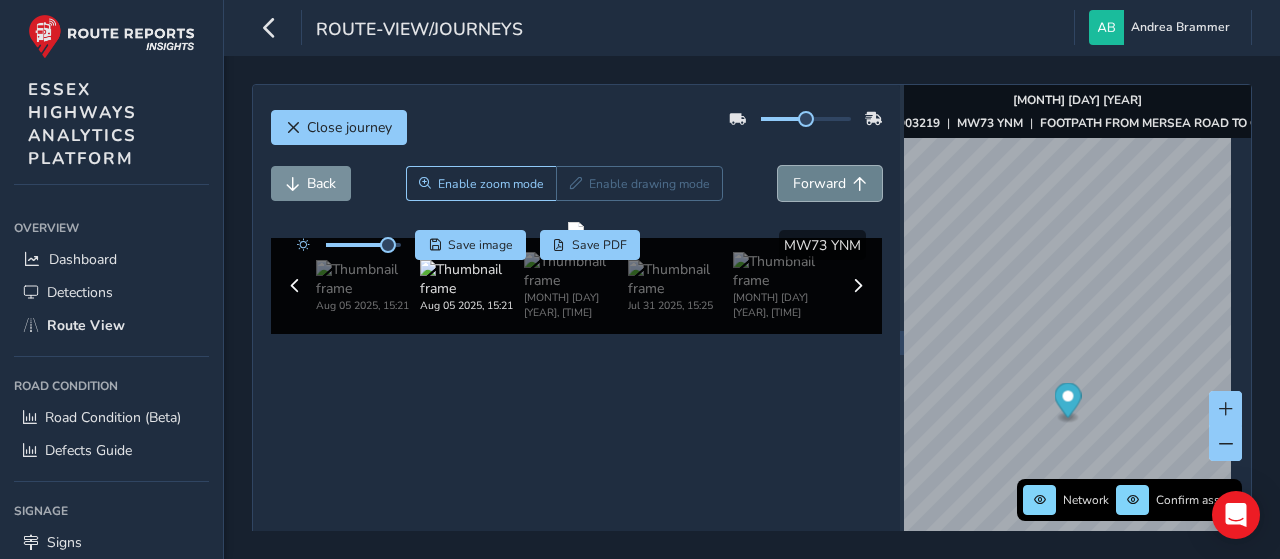 click on "Forward" at bounding box center (819, 183) 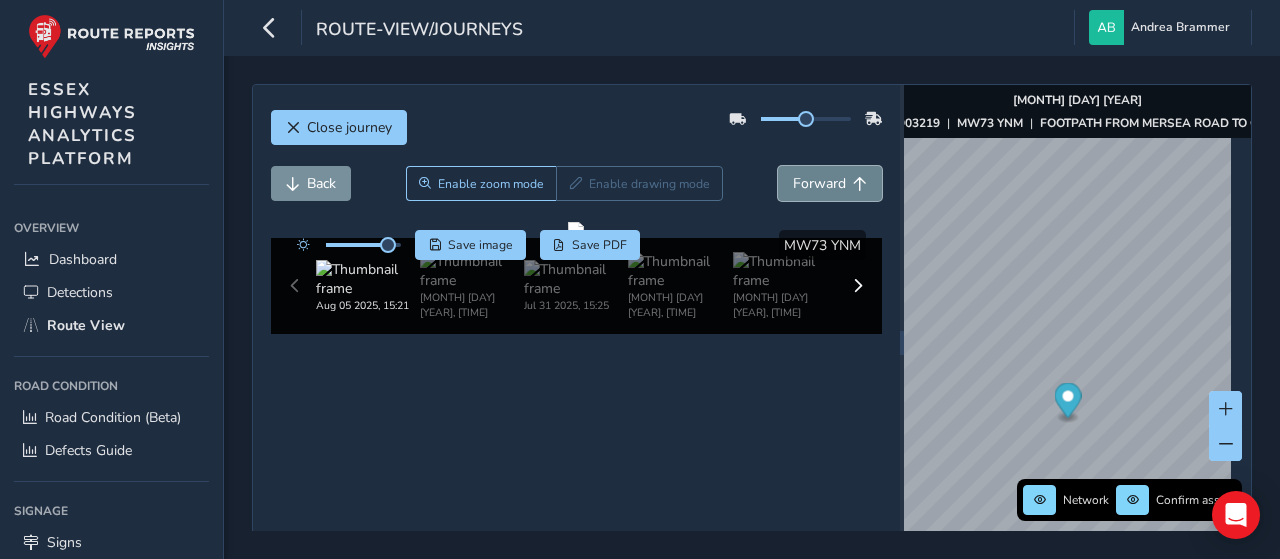 click on "Forward" at bounding box center [819, 183] 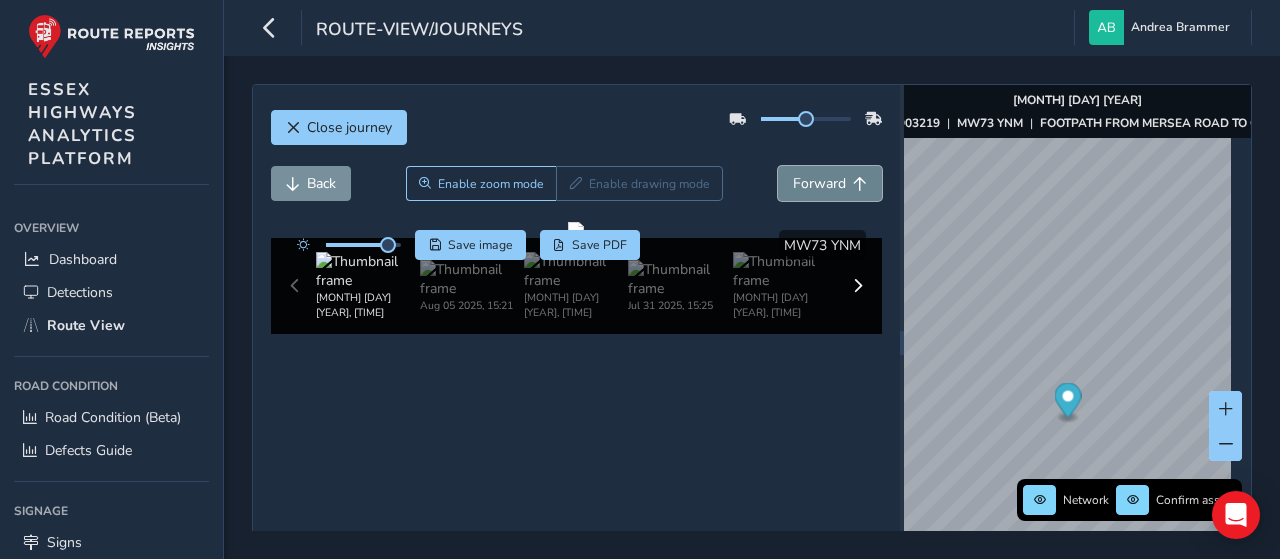 click on "Forward" at bounding box center [819, 183] 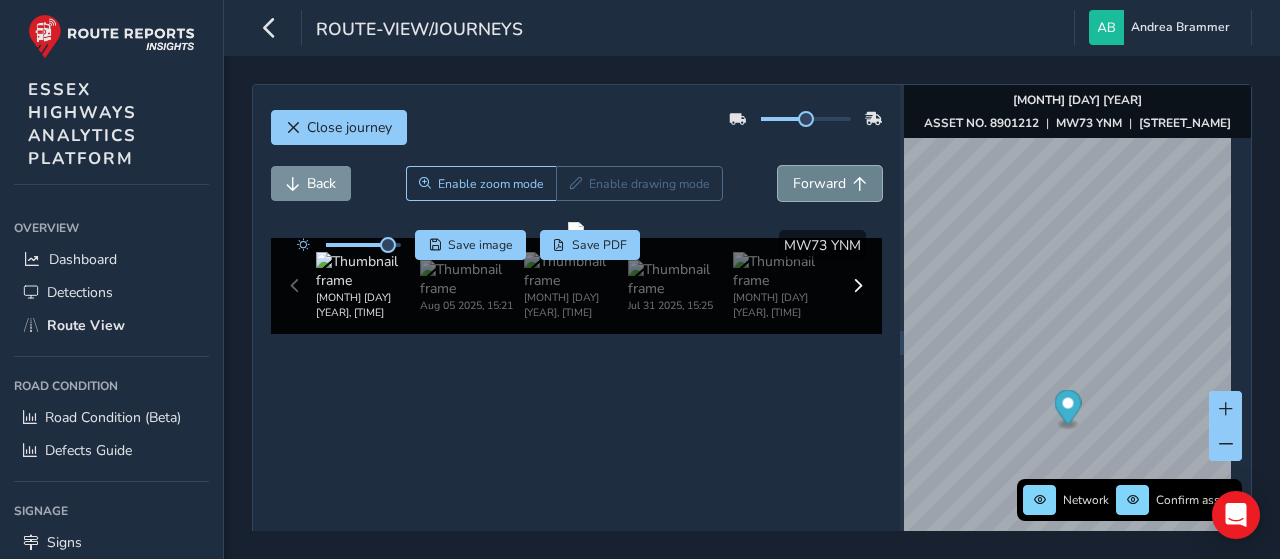 click on "Forward" at bounding box center (819, 183) 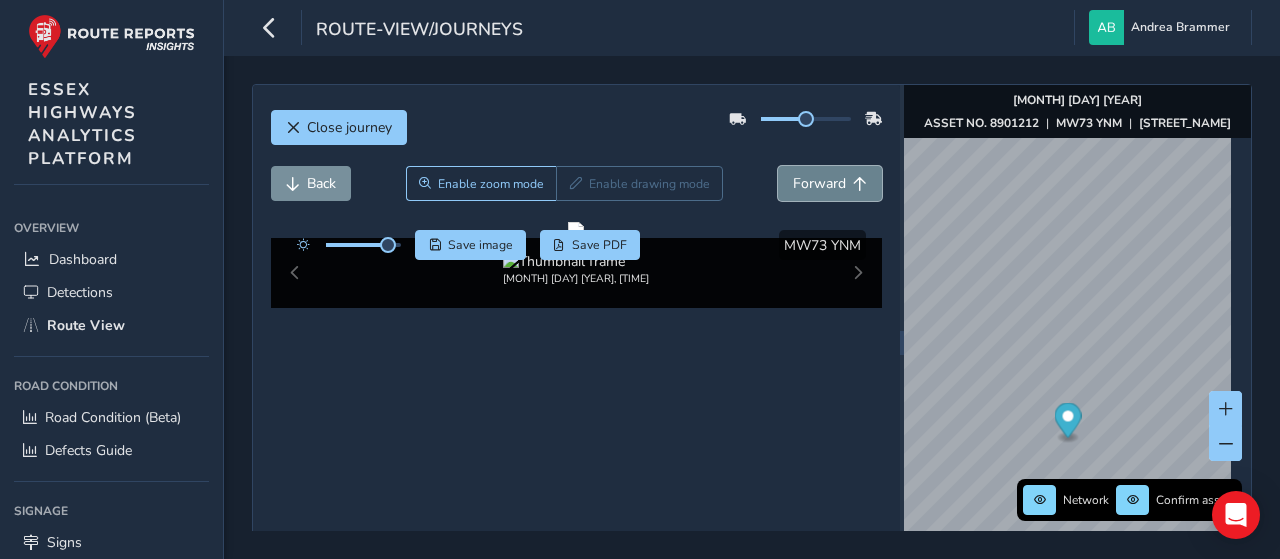 click on "Forward" at bounding box center [819, 183] 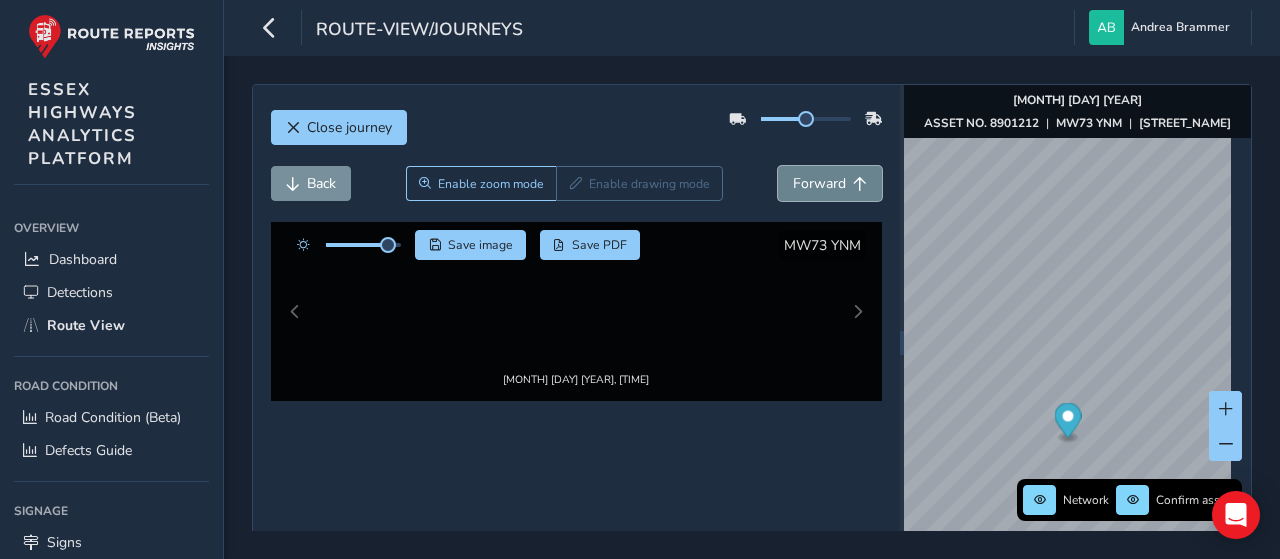 click on "Forward" at bounding box center (819, 183) 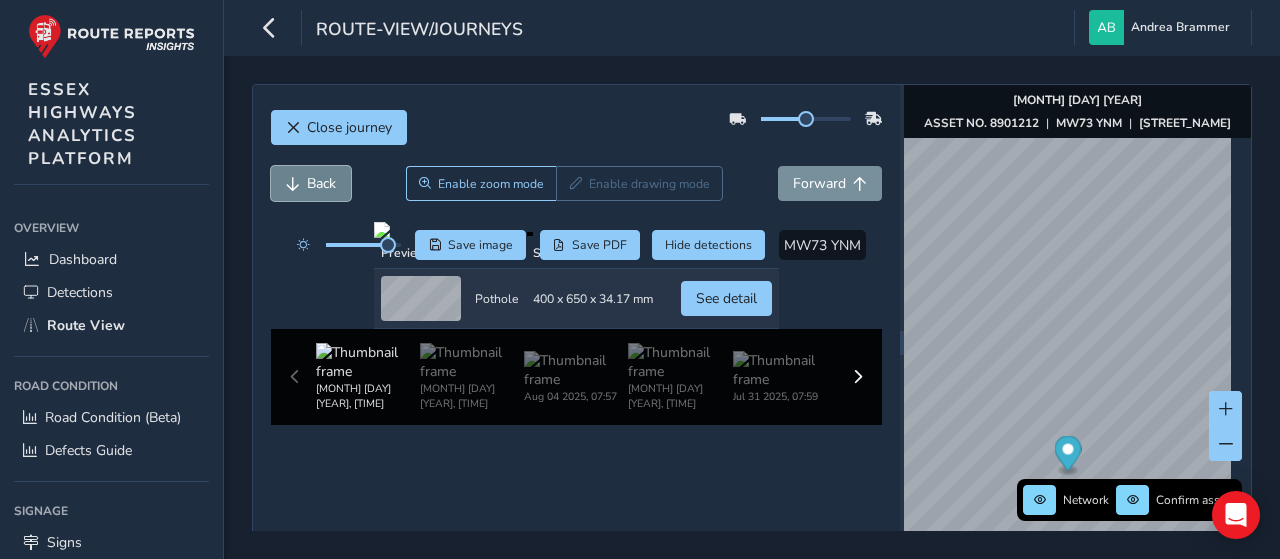 click at bounding box center [293, 184] 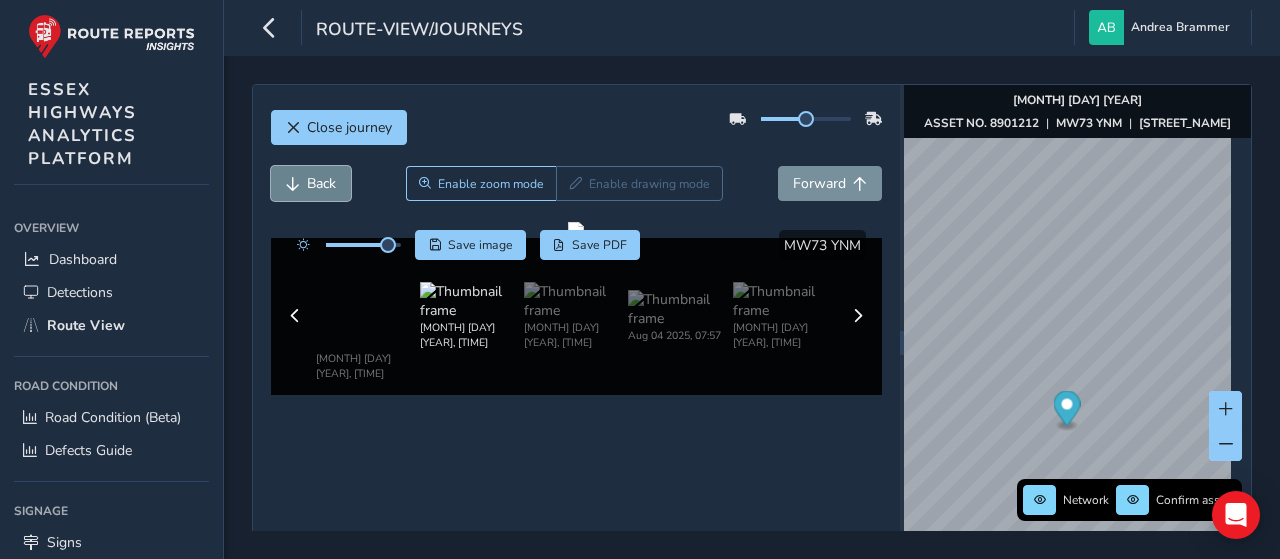 click at bounding box center [293, 184] 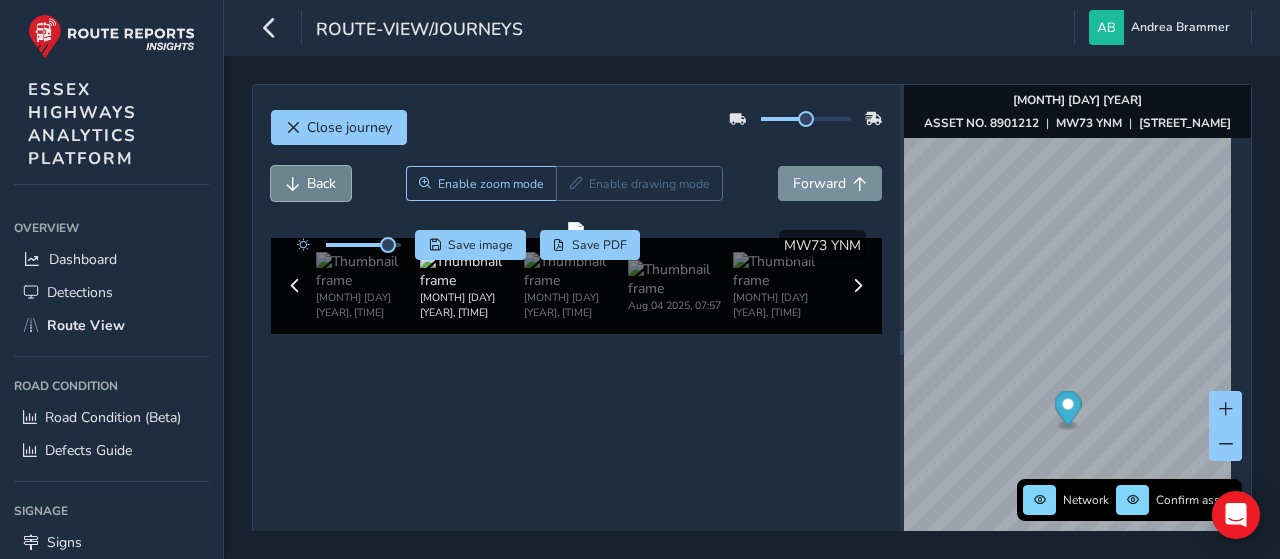 click at bounding box center [293, 184] 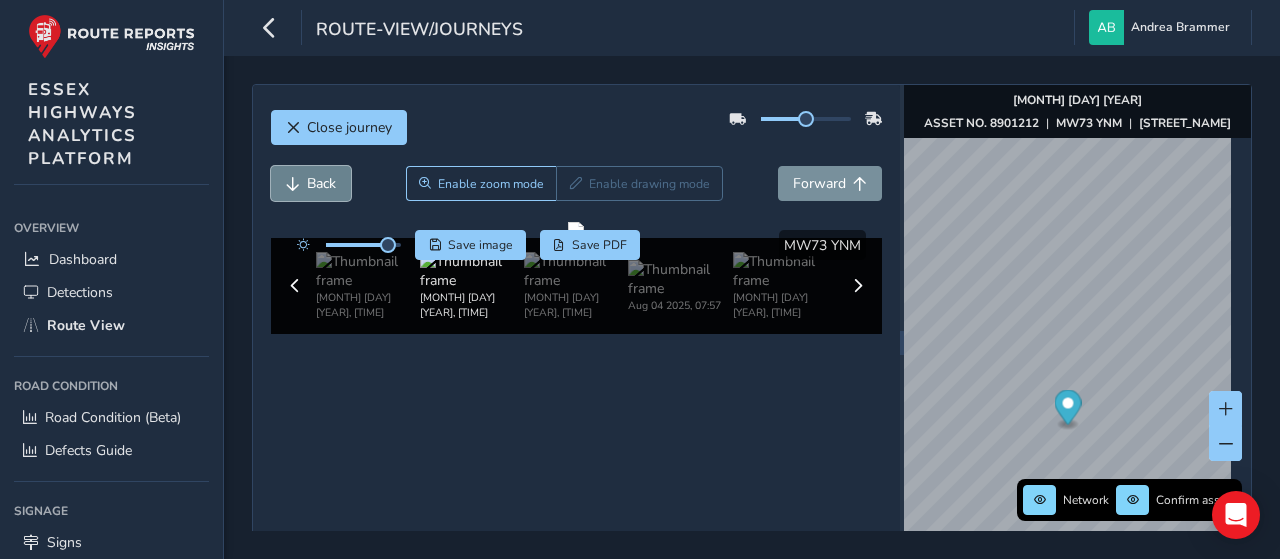click at bounding box center (293, 184) 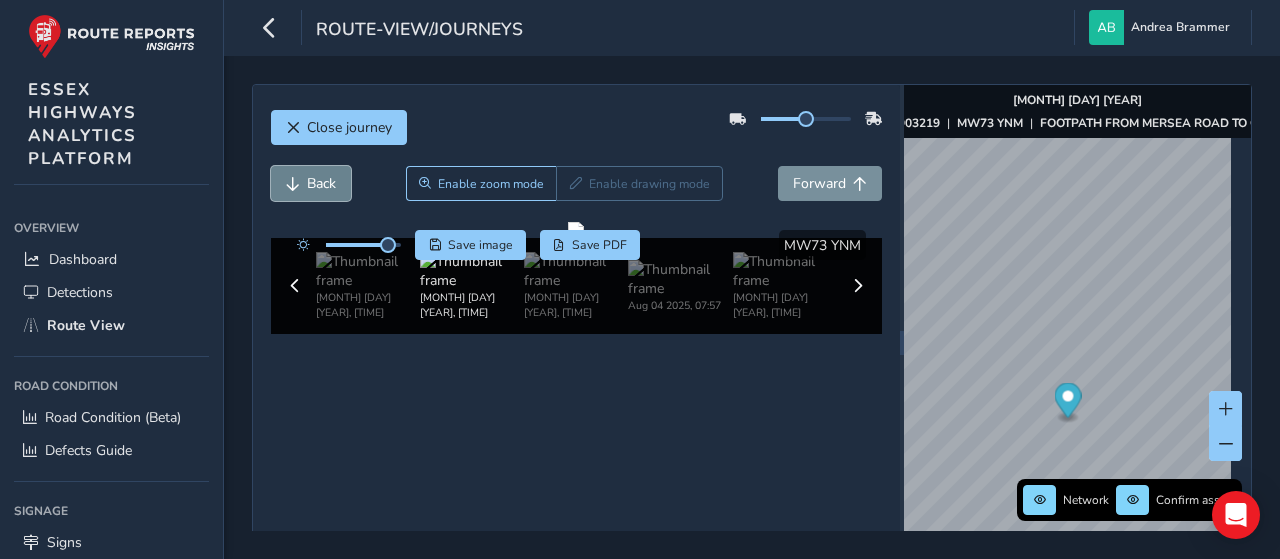 click at bounding box center [293, 184] 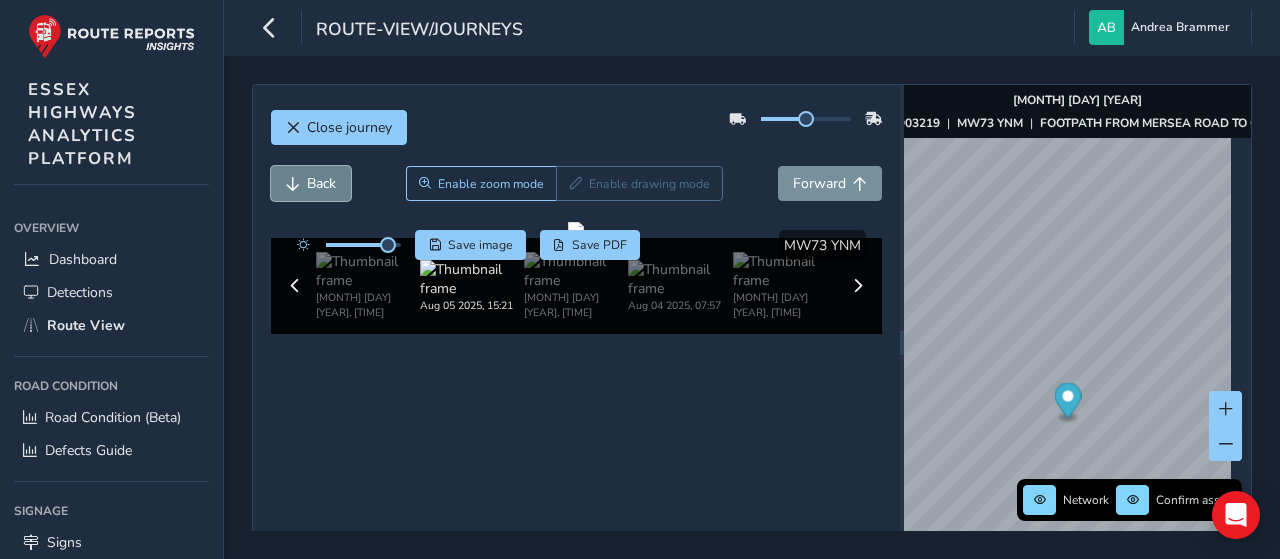 click at bounding box center (293, 184) 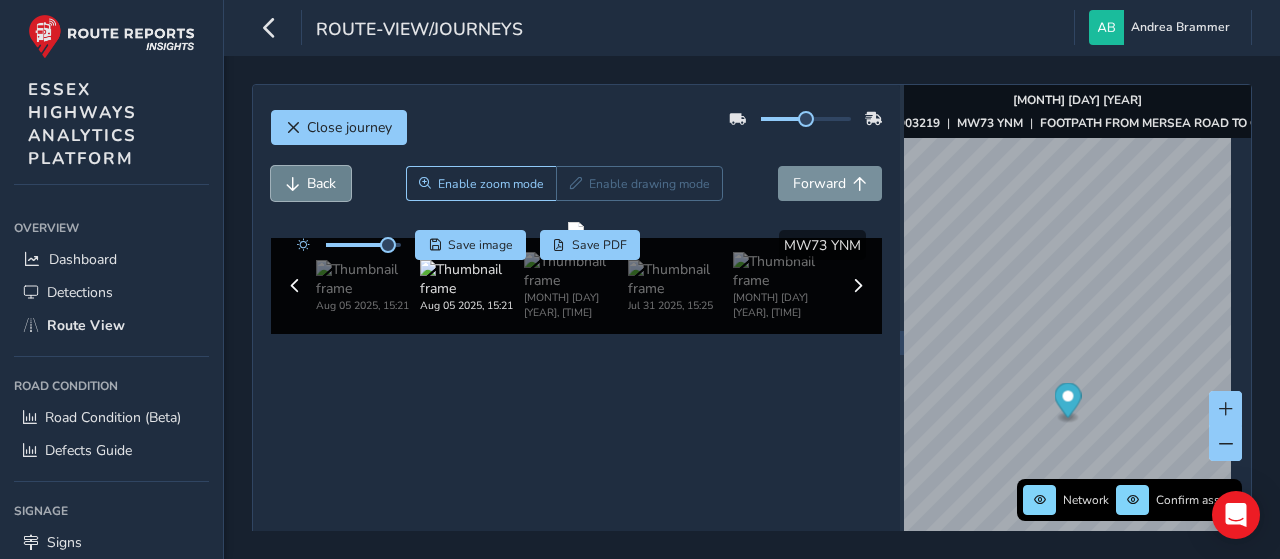 click on "Back" at bounding box center [311, 183] 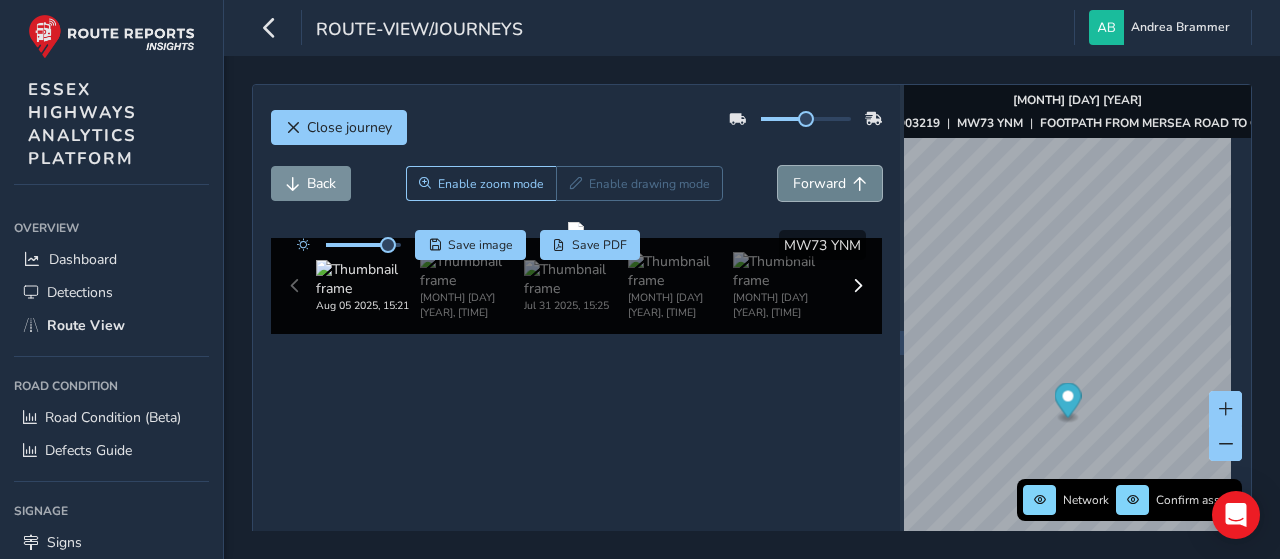 click on "Forward" at bounding box center [819, 183] 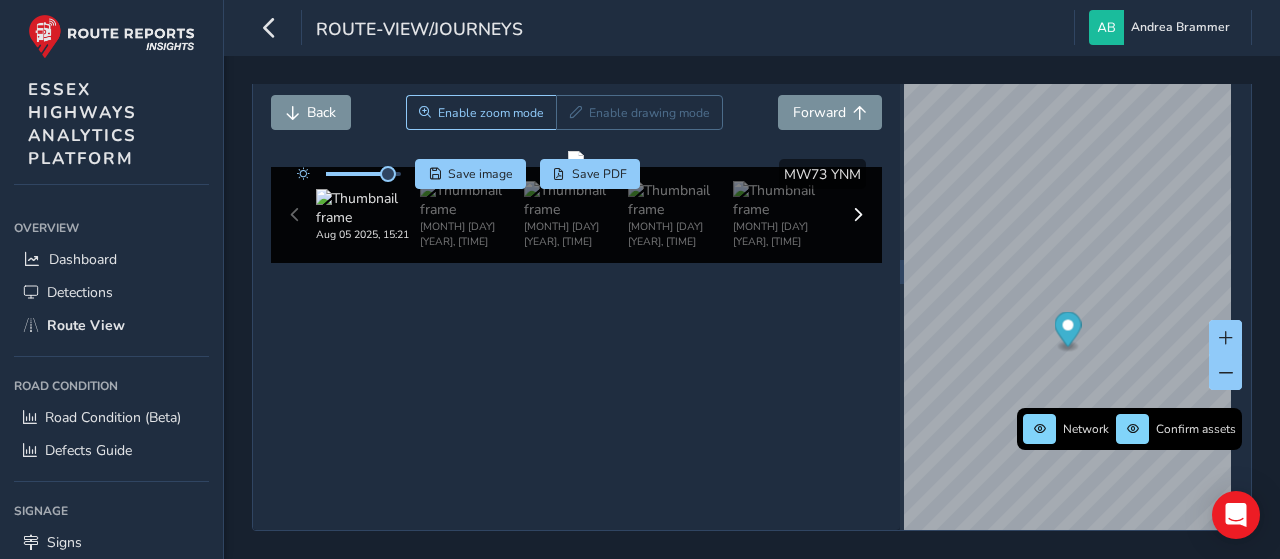 scroll, scrollTop: 126, scrollLeft: 0, axis: vertical 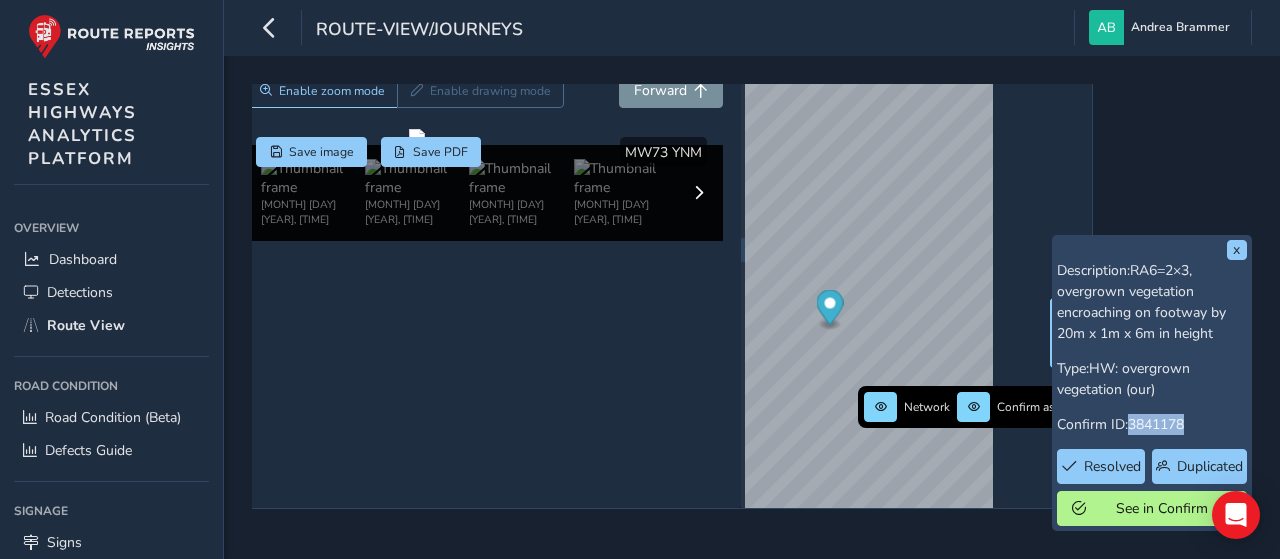 drag, startPoint x: 1170, startPoint y: 387, endPoint x: 1116, endPoint y: 387, distance: 54 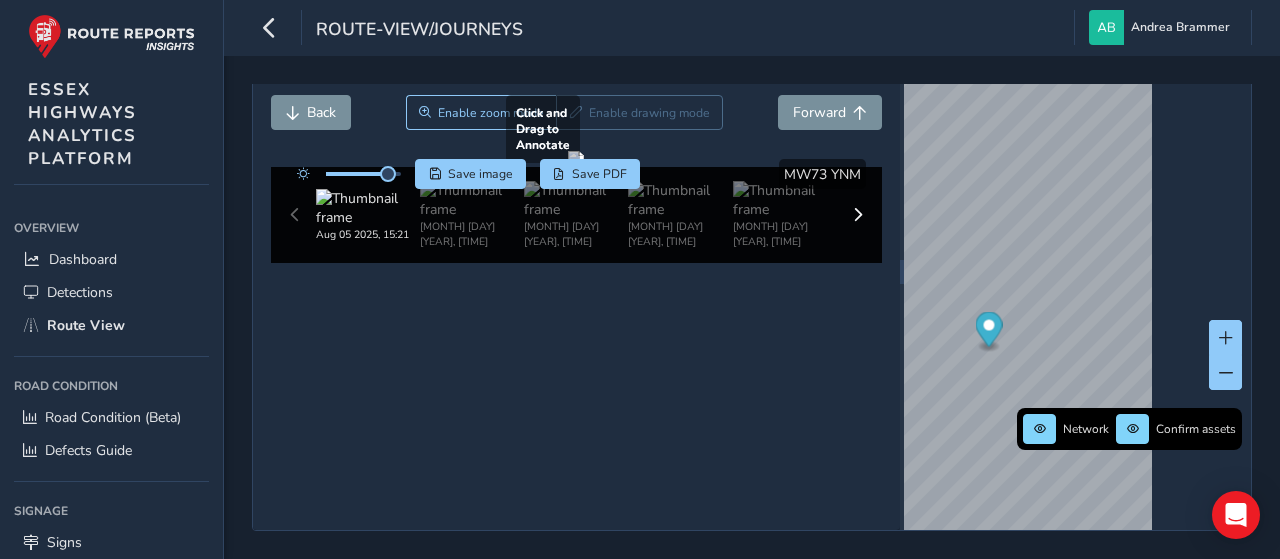 click at bounding box center (576, 159) 